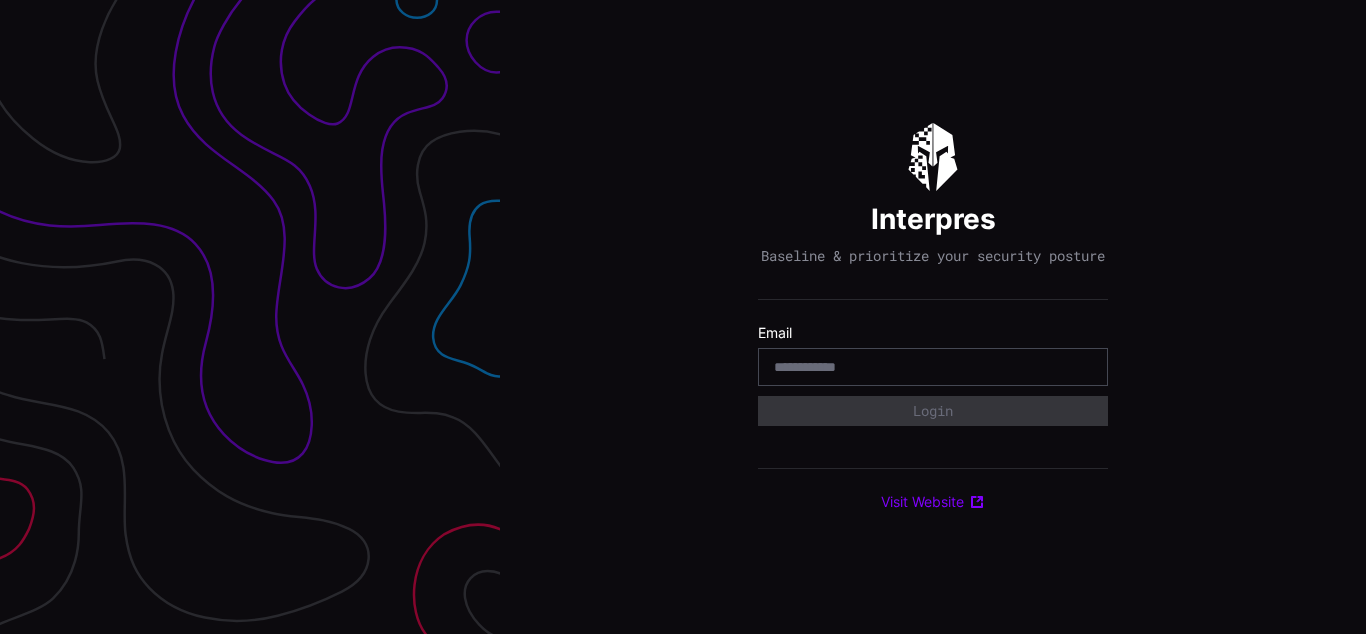 scroll, scrollTop: 0, scrollLeft: 0, axis: both 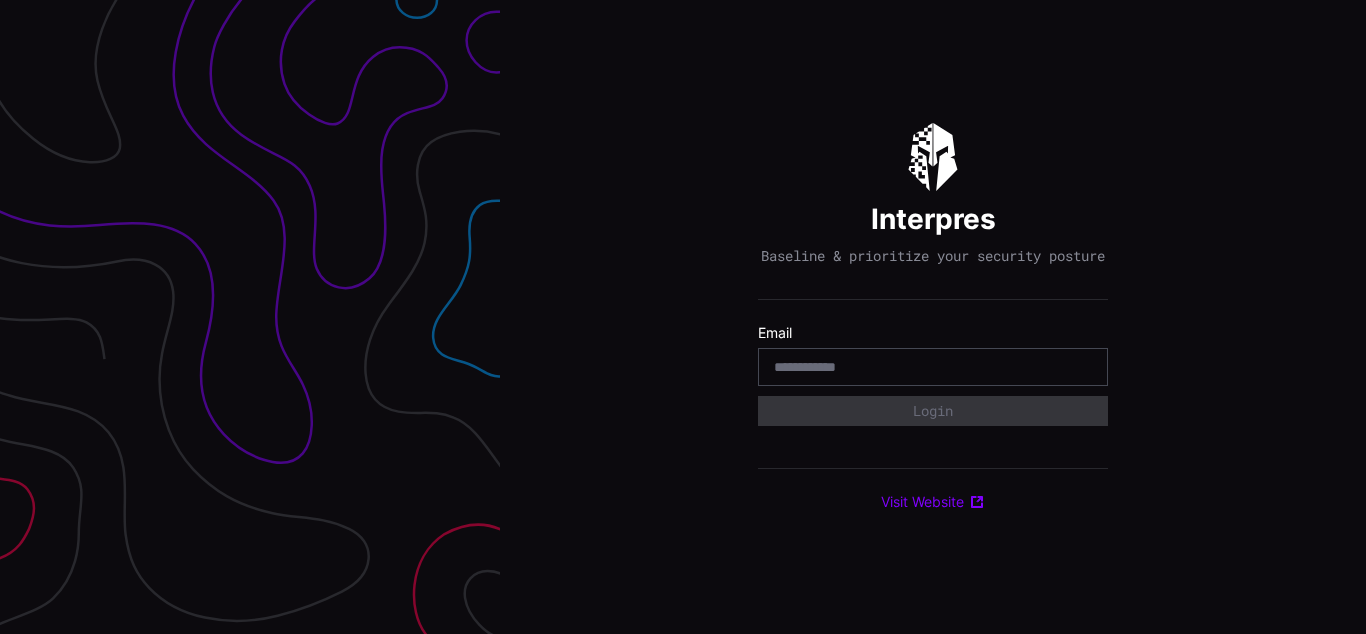 click on "Interpres Baseline & prioritize your security posture Email Login Visit Website" at bounding box center (933, 317) 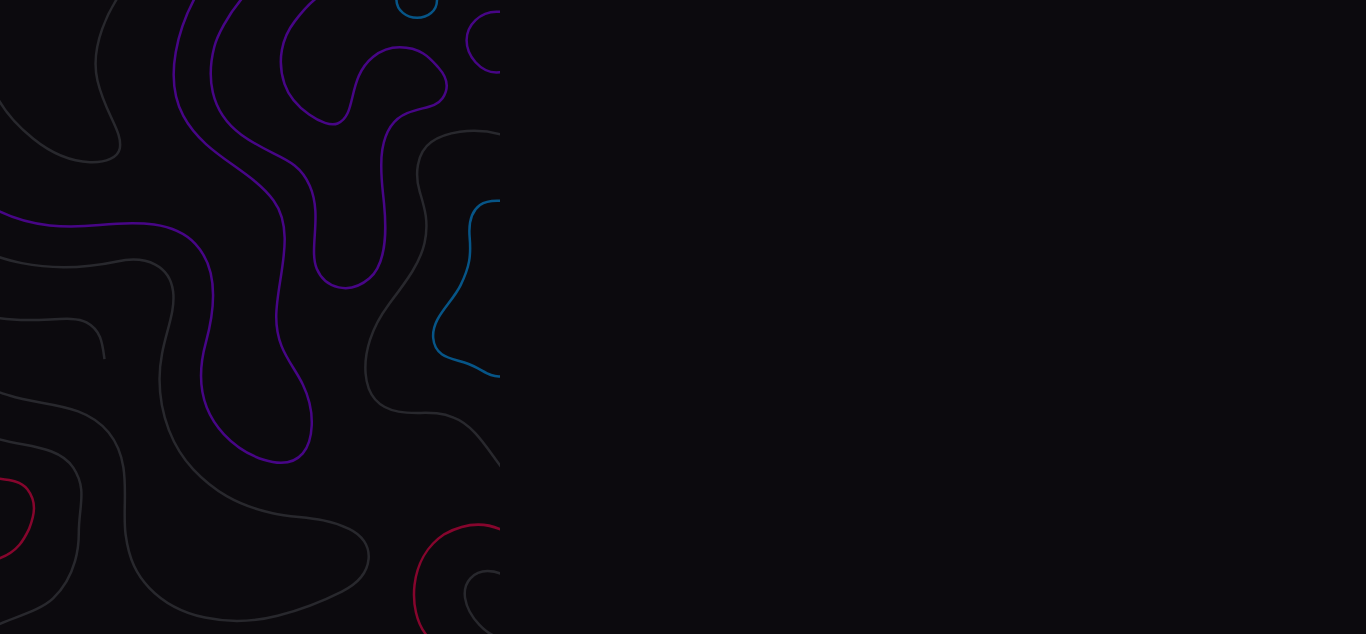 scroll, scrollTop: 0, scrollLeft: 0, axis: both 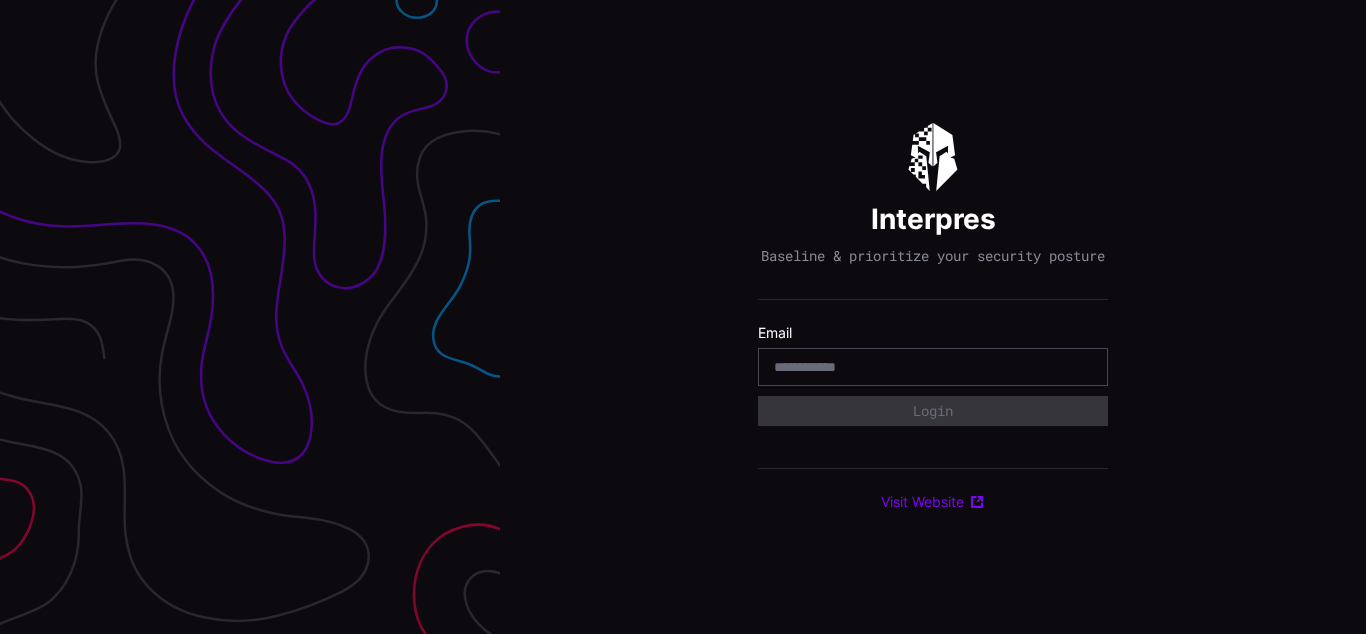 click on "Interpres Baseline & prioritize your security posture Email Login Visit Website" at bounding box center [933, 317] 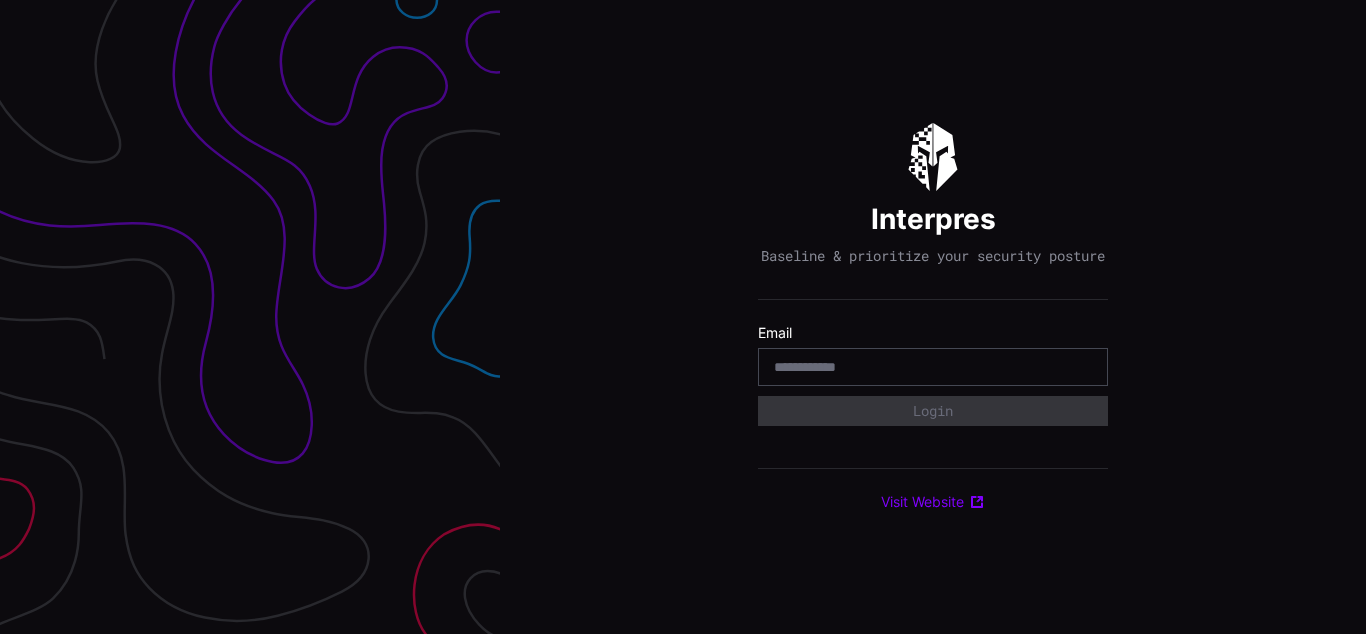 scroll, scrollTop: 0, scrollLeft: 0, axis: both 